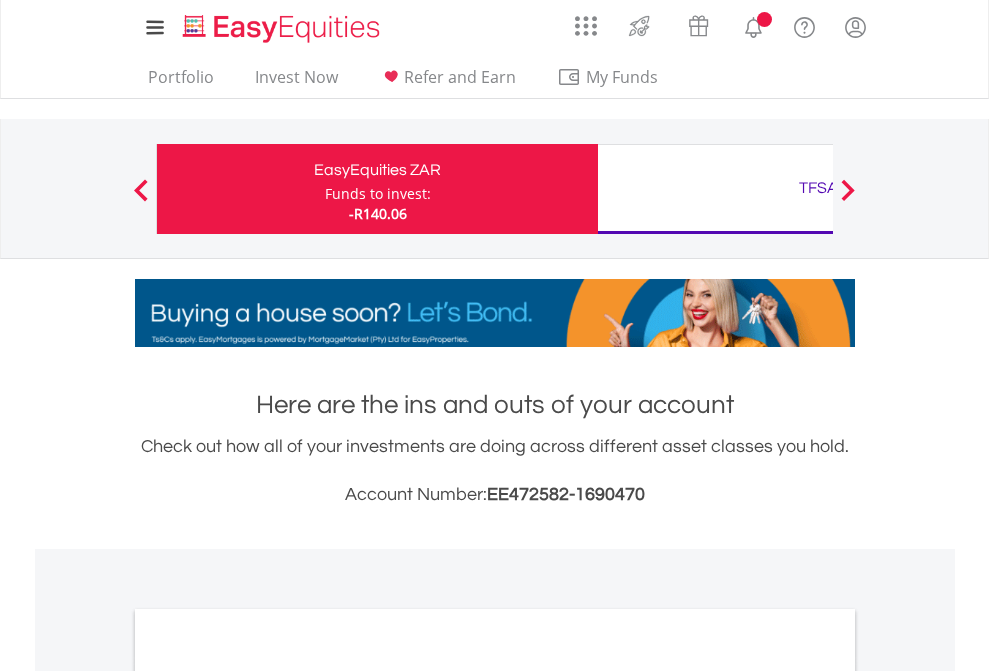 scroll, scrollTop: 0, scrollLeft: 0, axis: both 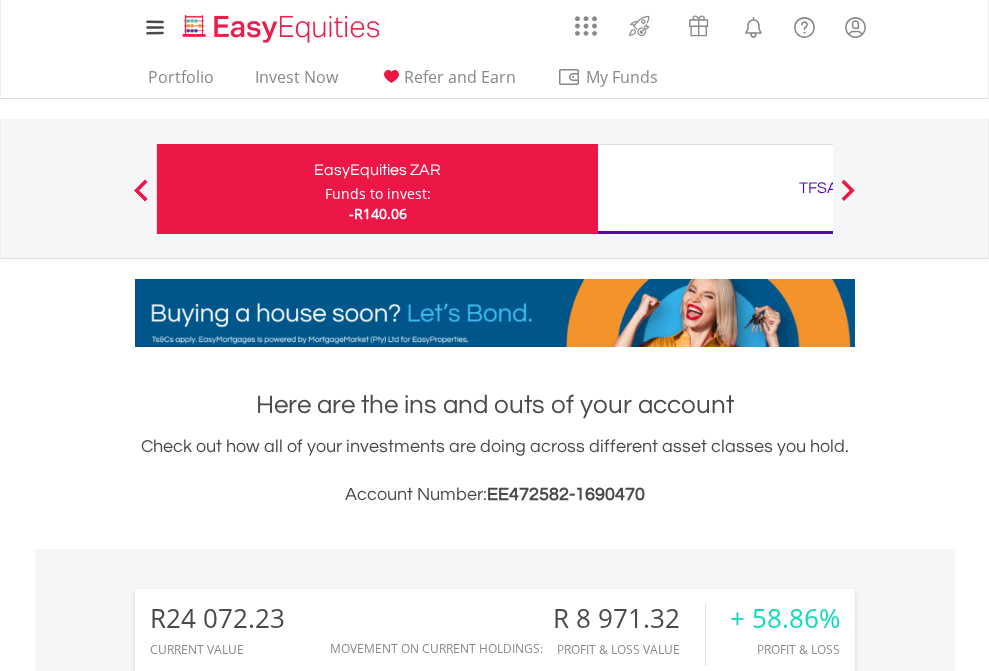 click on "Funds to invest:" at bounding box center [378, 194] 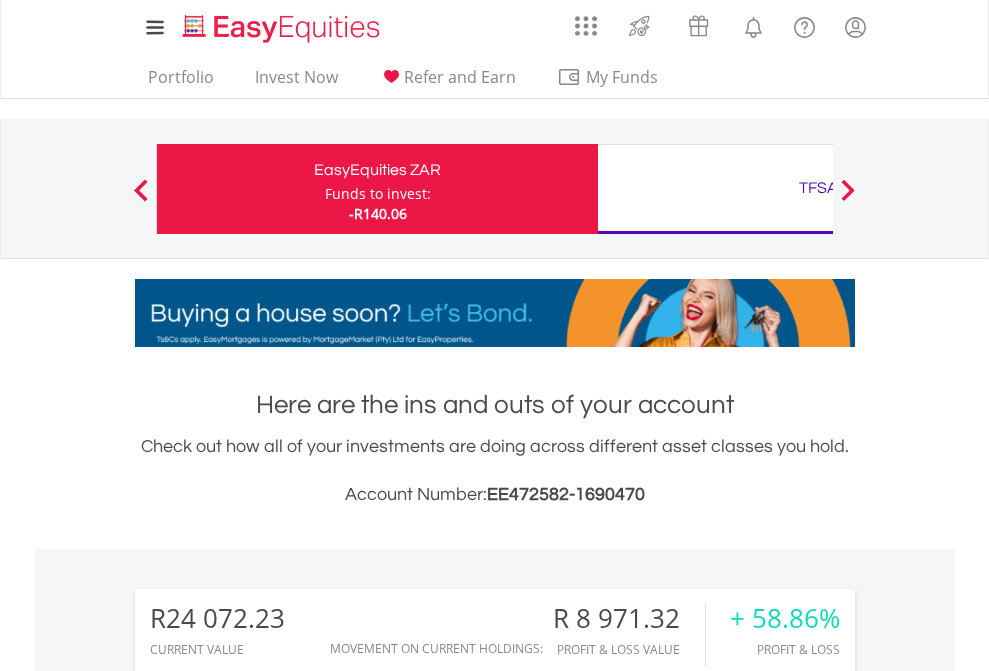 scroll, scrollTop: 999808, scrollLeft: 999687, axis: both 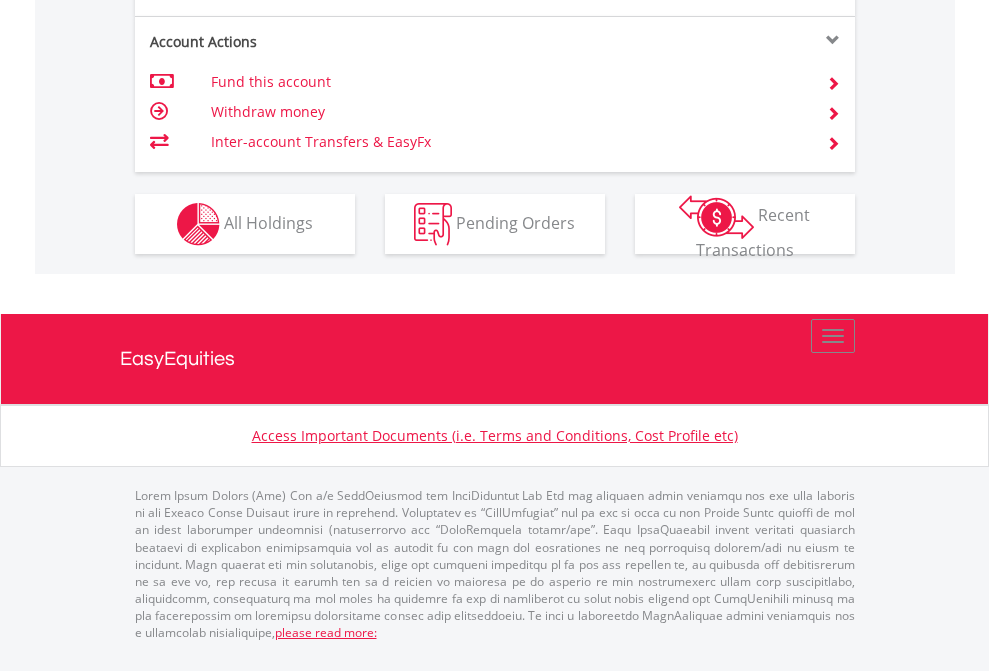 click on "Investment types" at bounding box center (706, -337) 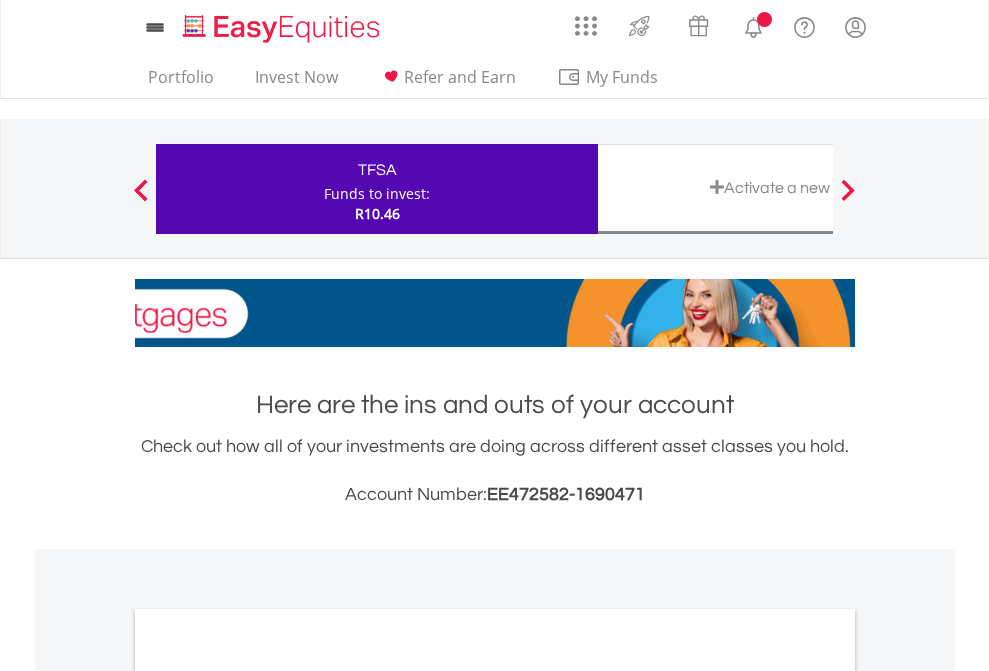 scroll, scrollTop: 0, scrollLeft: 0, axis: both 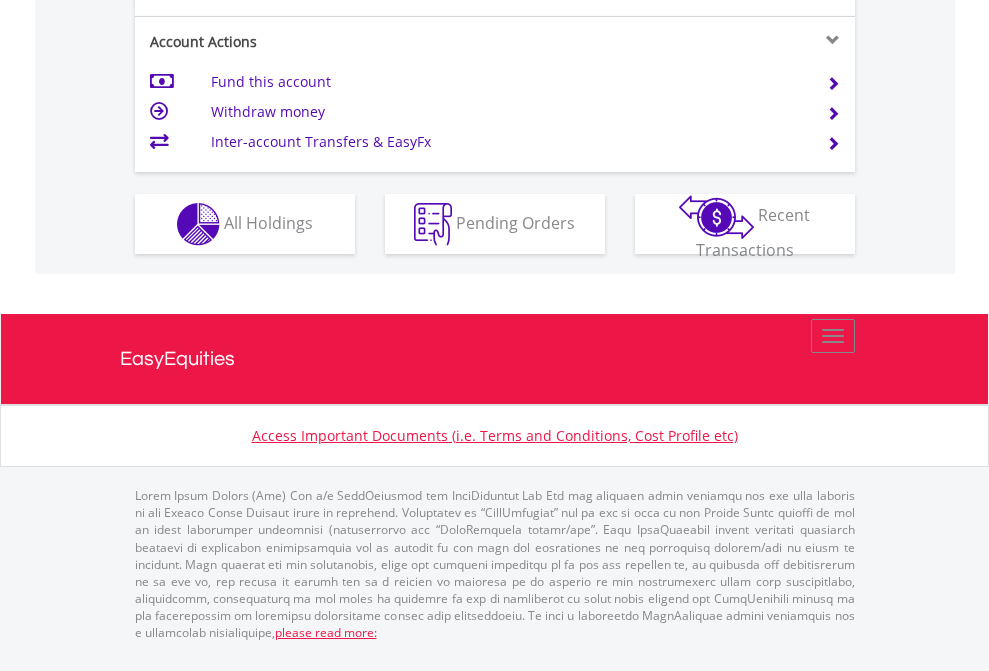 click on "Investment types" at bounding box center (706, -337) 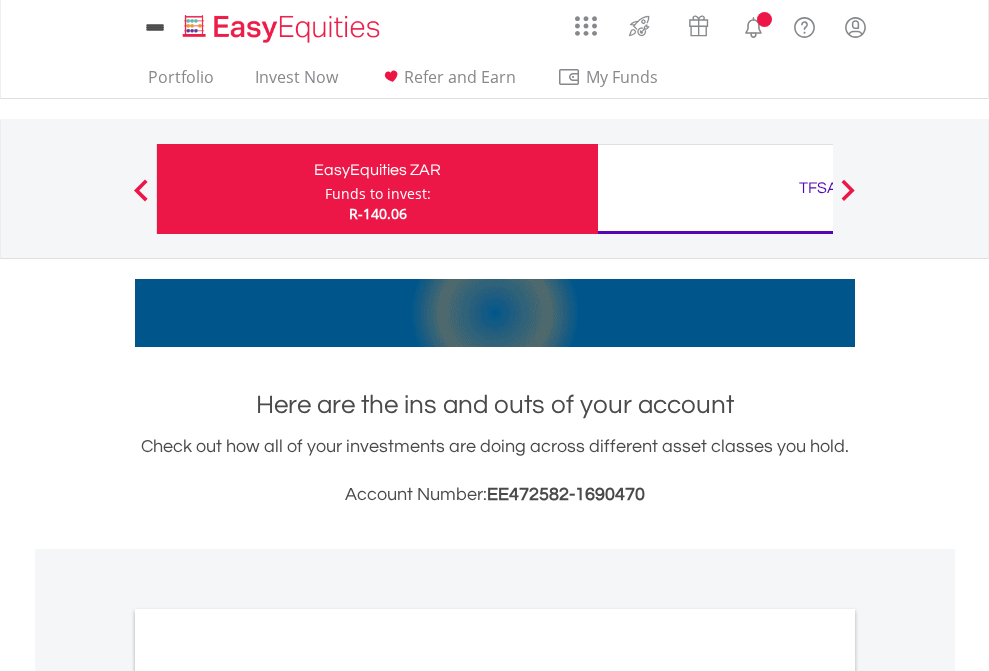 scroll, scrollTop: 1202, scrollLeft: 0, axis: vertical 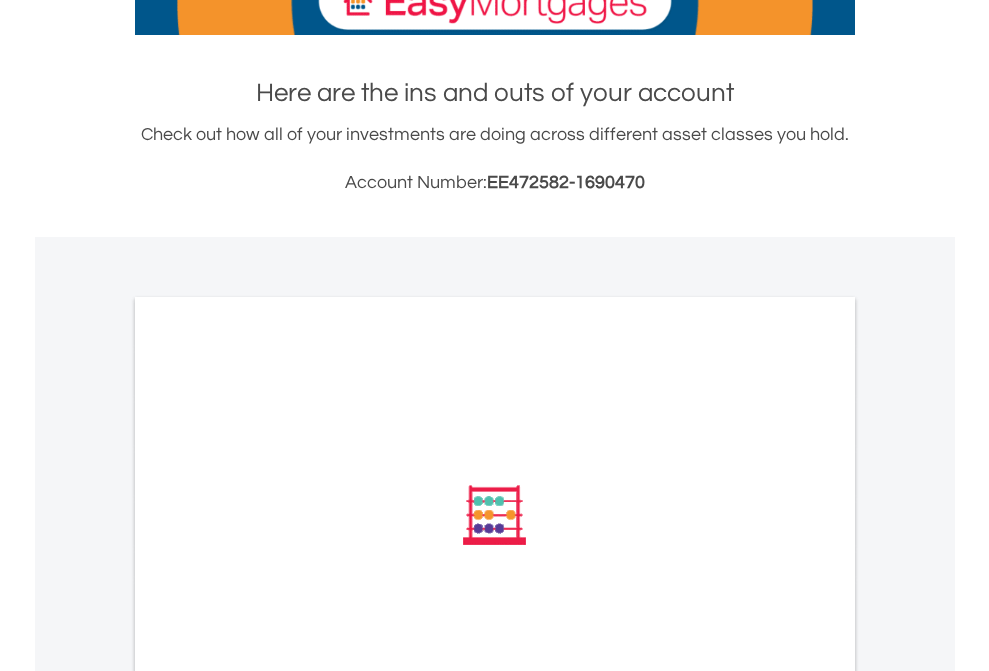 click on "All Holdings" at bounding box center [268, 784] 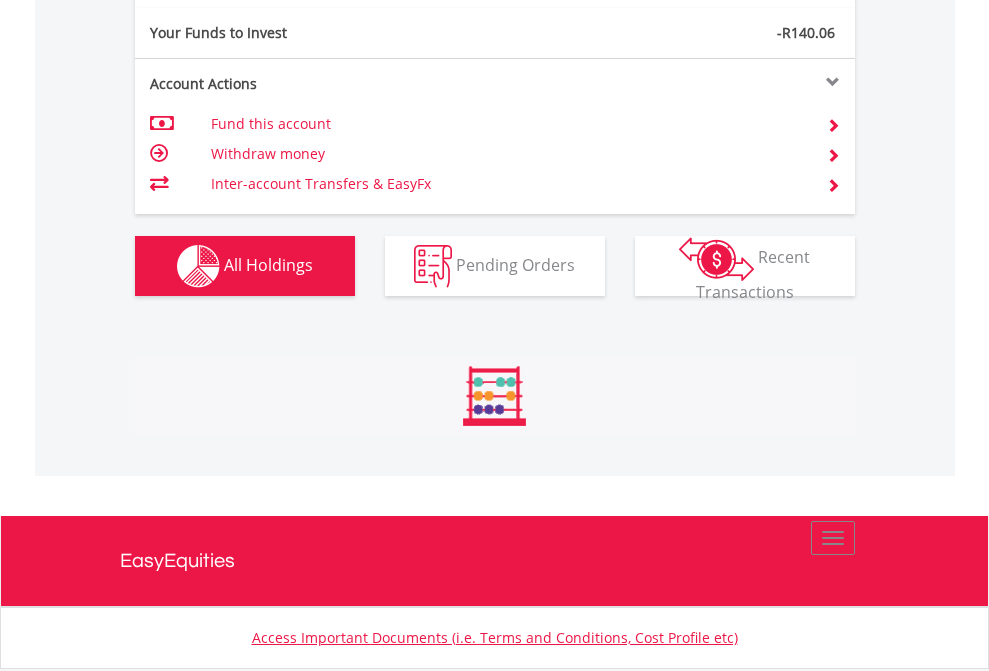 scroll, scrollTop: 999808, scrollLeft: 999687, axis: both 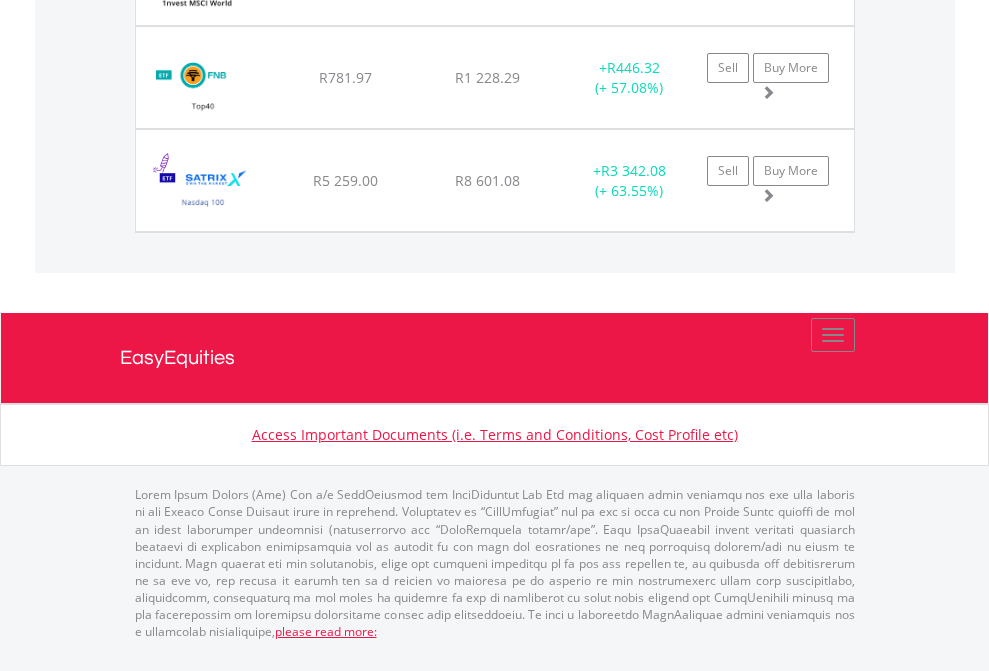 click on "TFSA" at bounding box center [818, -1545] 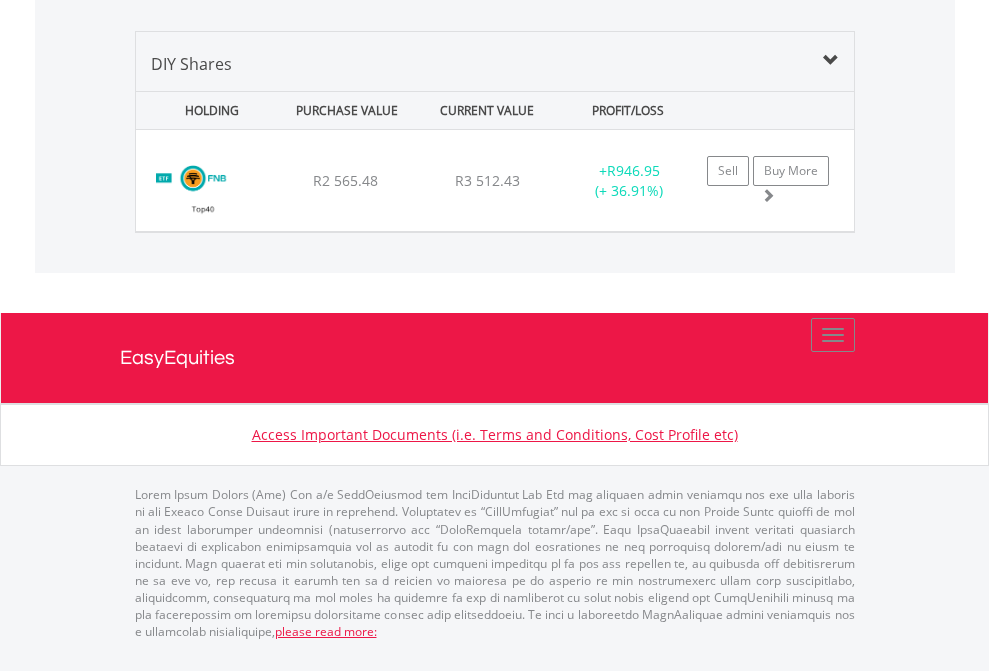 scroll, scrollTop: 2305, scrollLeft: 0, axis: vertical 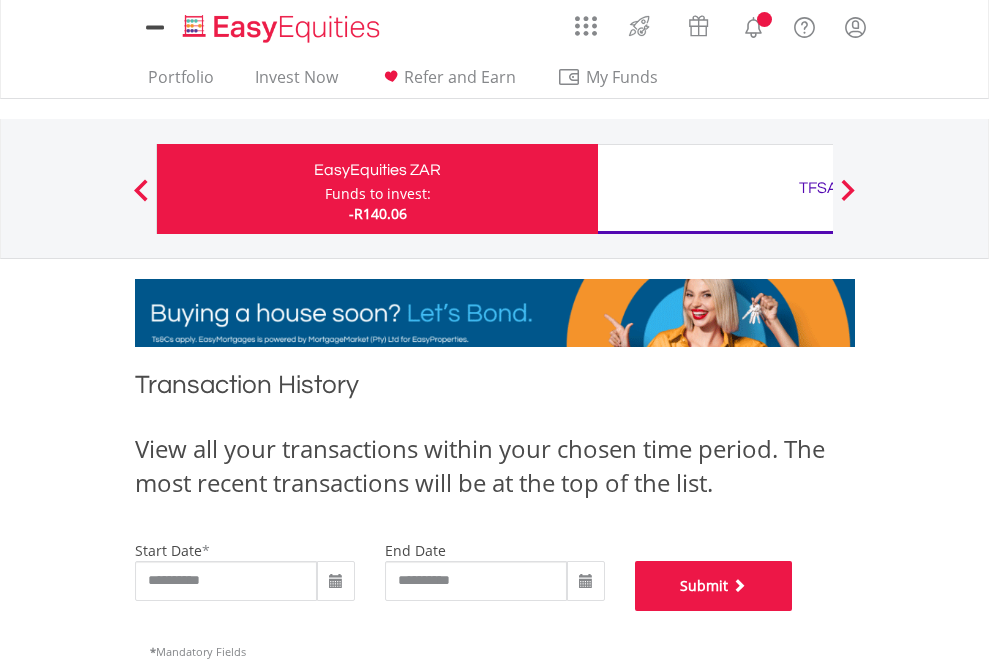 click on "Submit" at bounding box center (714, 586) 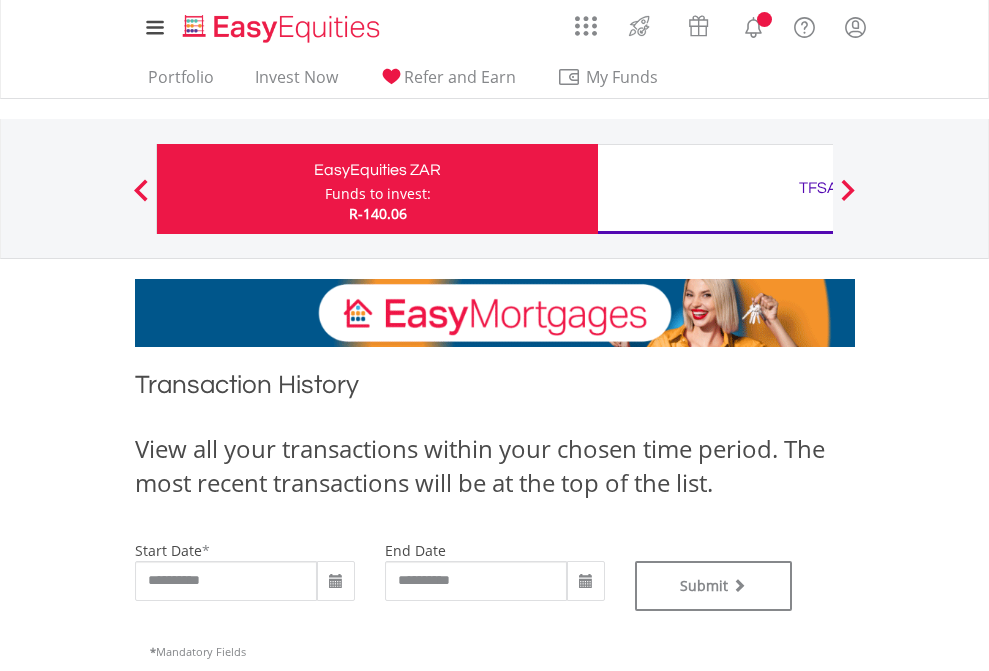 scroll, scrollTop: 0, scrollLeft: 0, axis: both 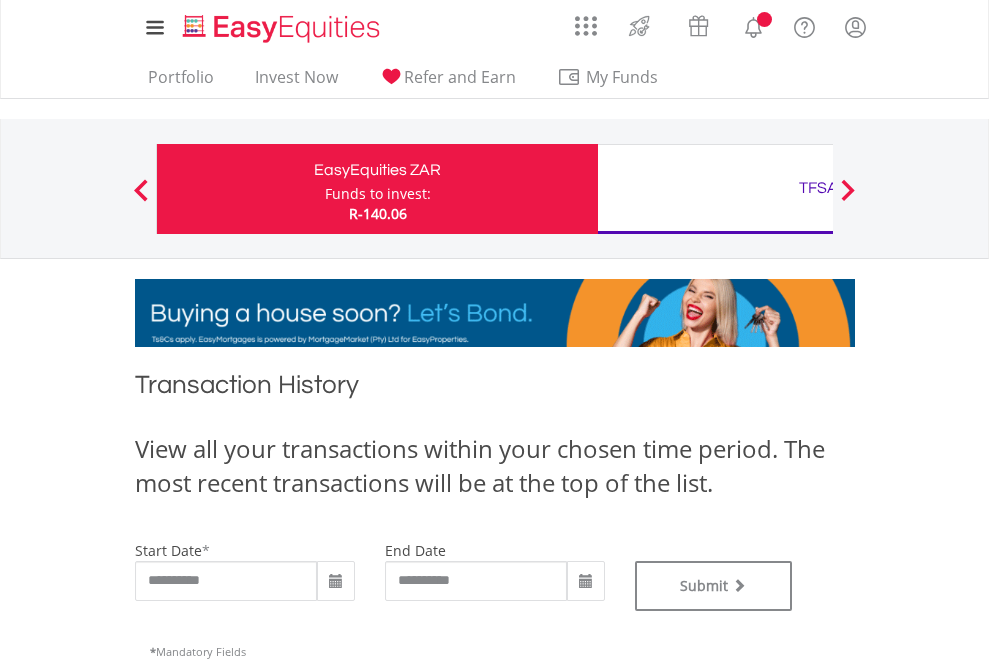 click on "TFSA" at bounding box center [818, 188] 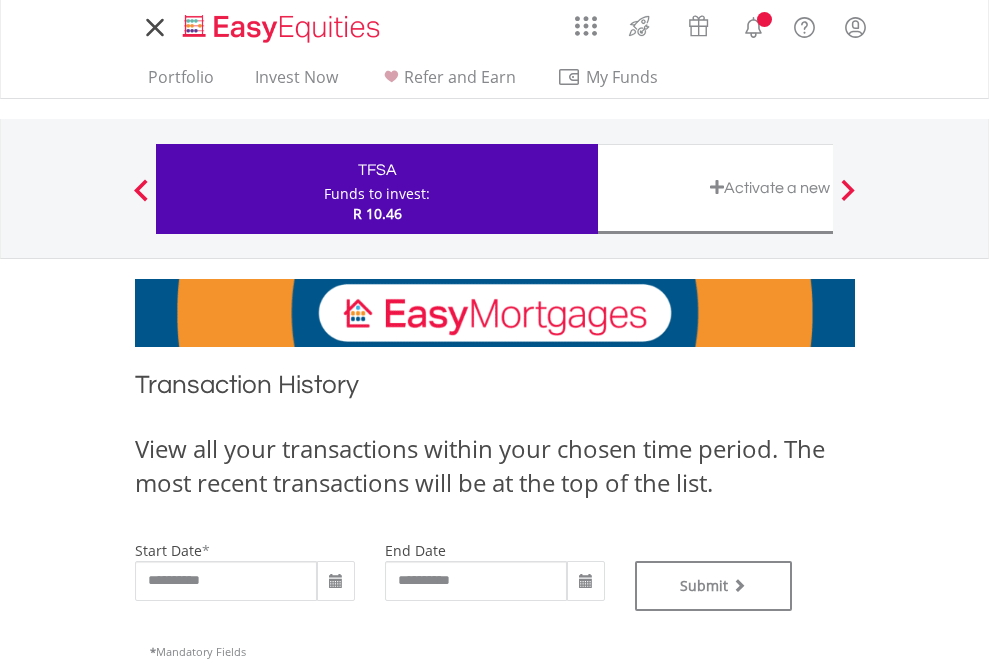 type on "**********" 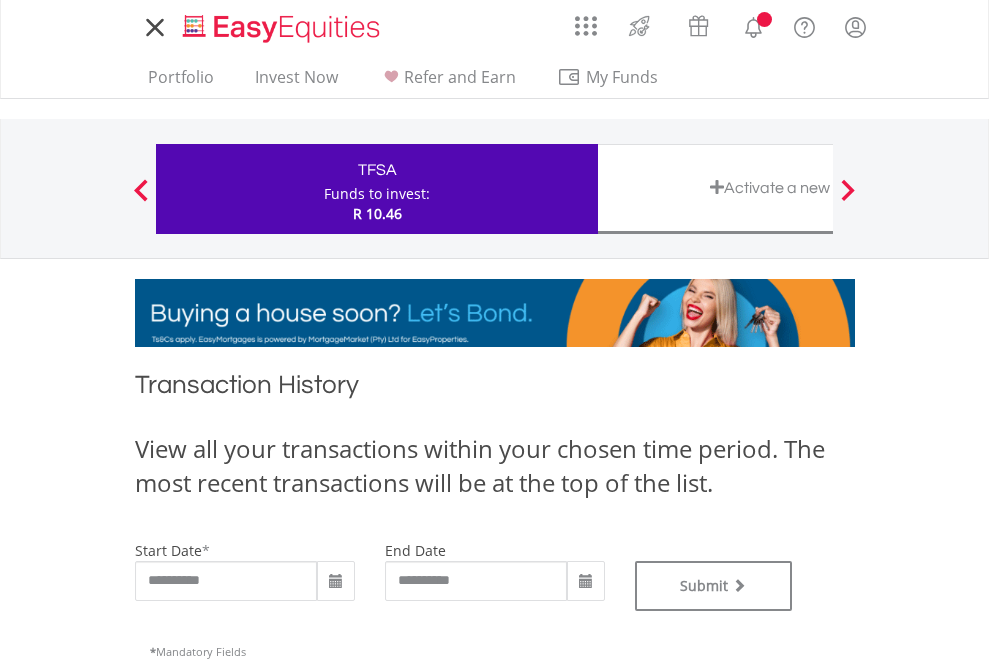 scroll, scrollTop: 0, scrollLeft: 0, axis: both 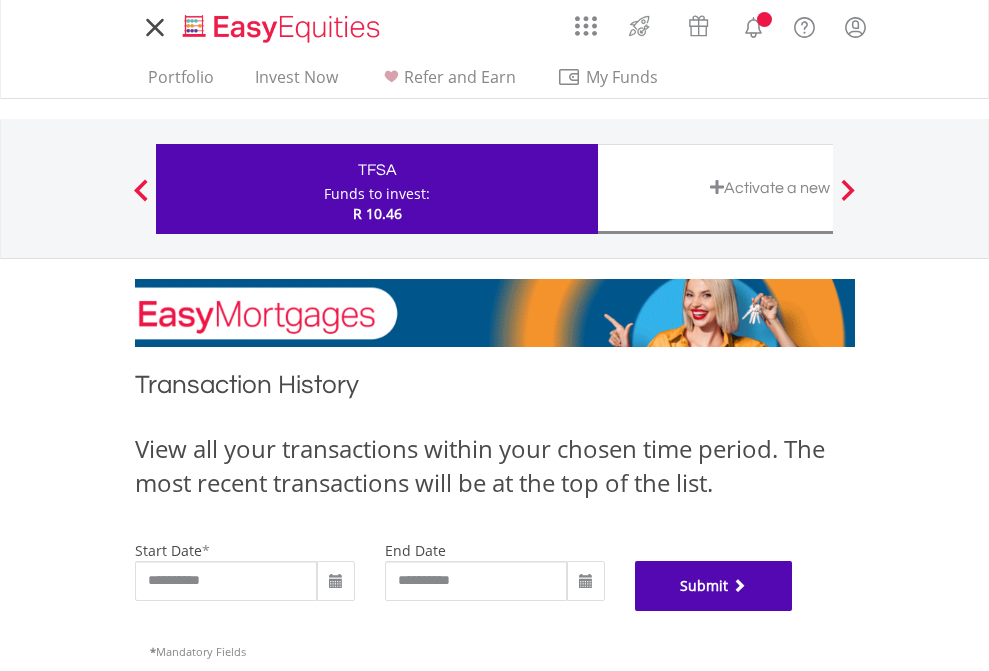 click on "Submit" at bounding box center (714, 586) 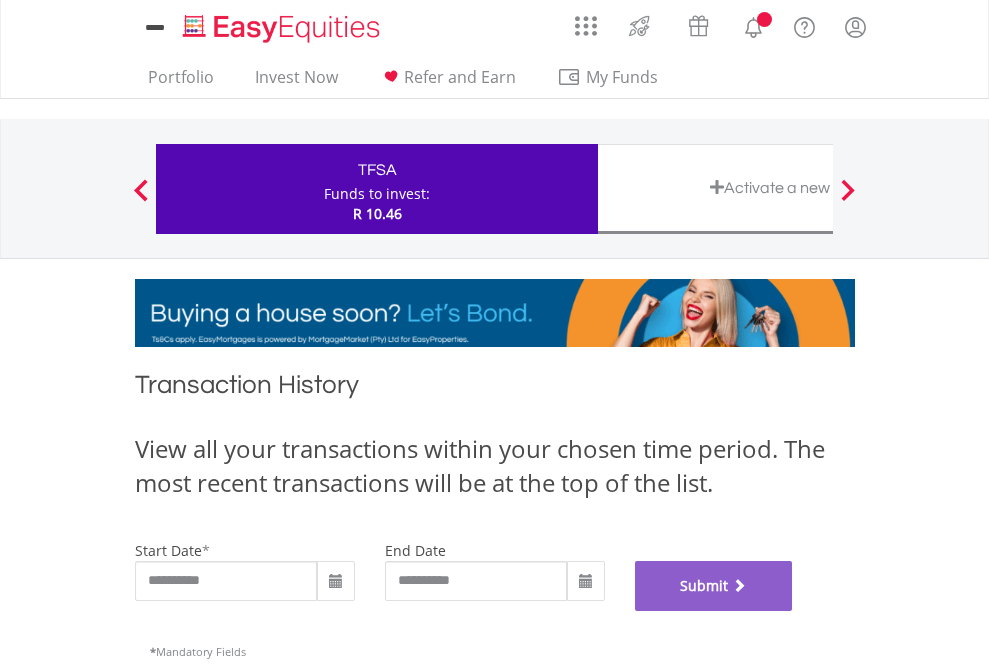 scroll, scrollTop: 811, scrollLeft: 0, axis: vertical 